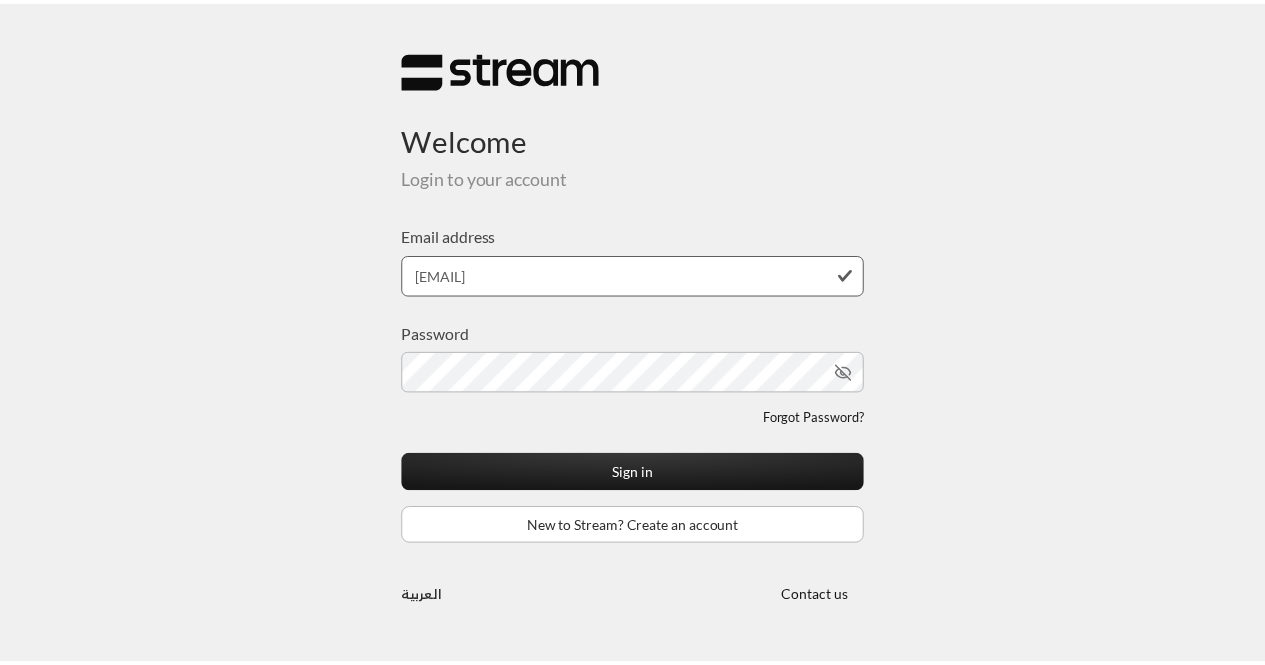 scroll, scrollTop: 0, scrollLeft: 0, axis: both 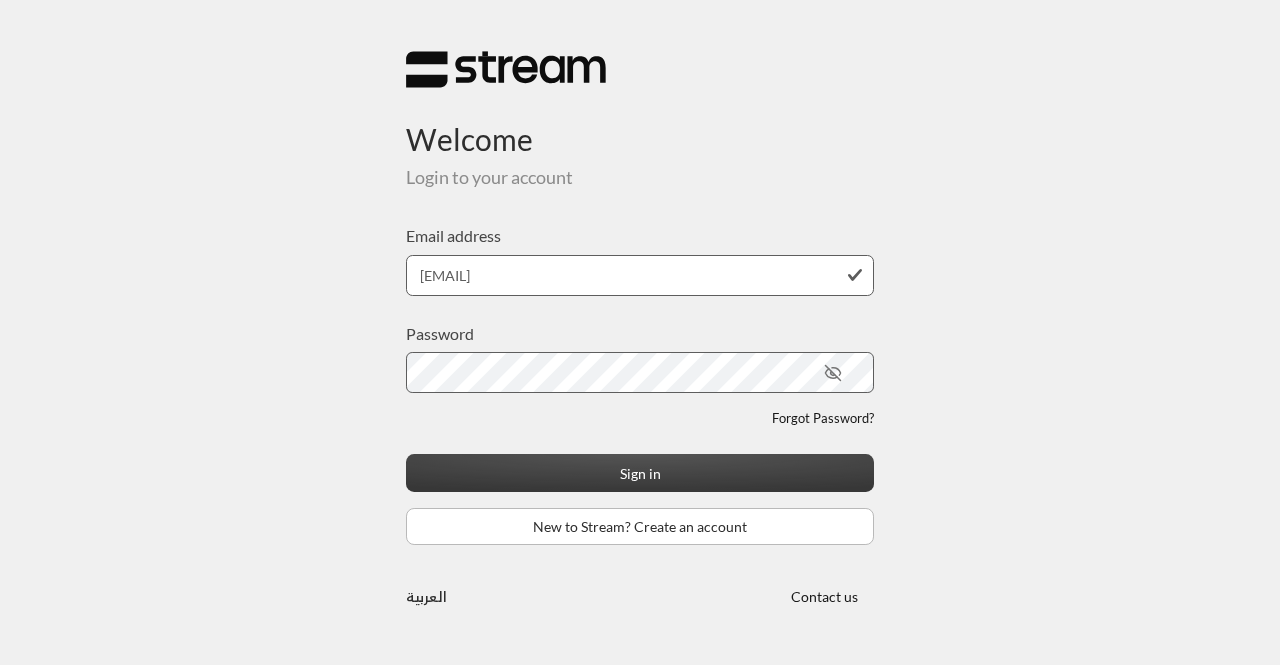 click on "Sign in" at bounding box center [640, 472] 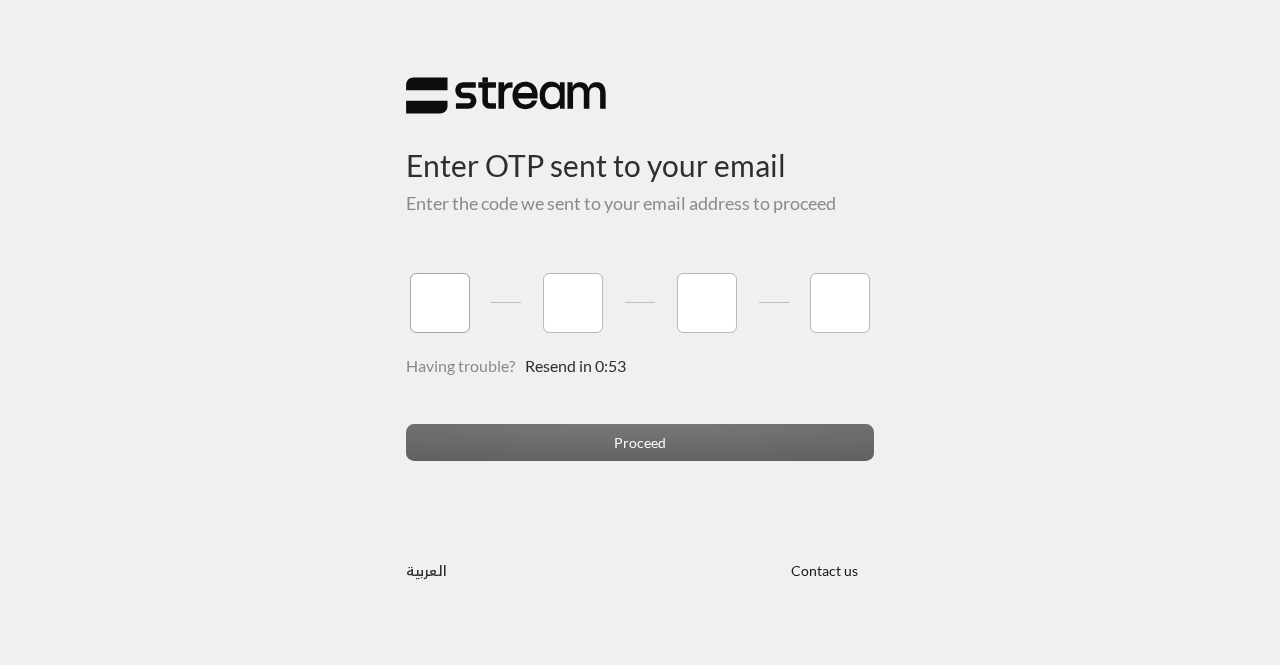 type on "4" 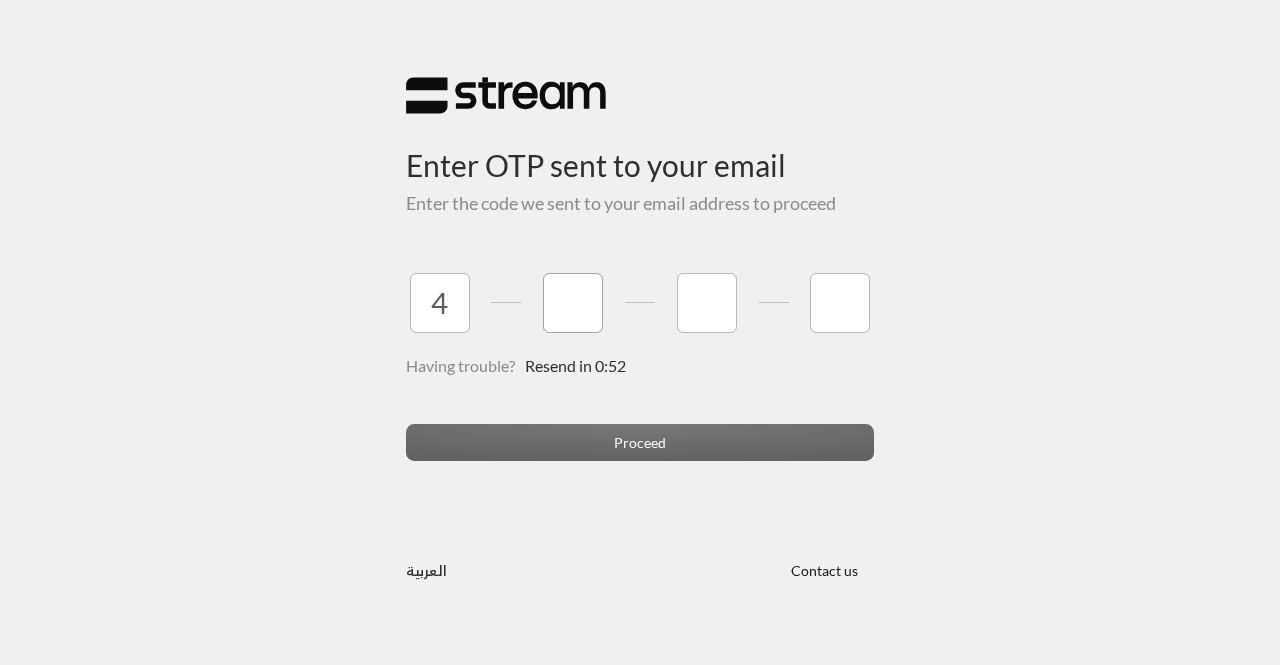 type on "3" 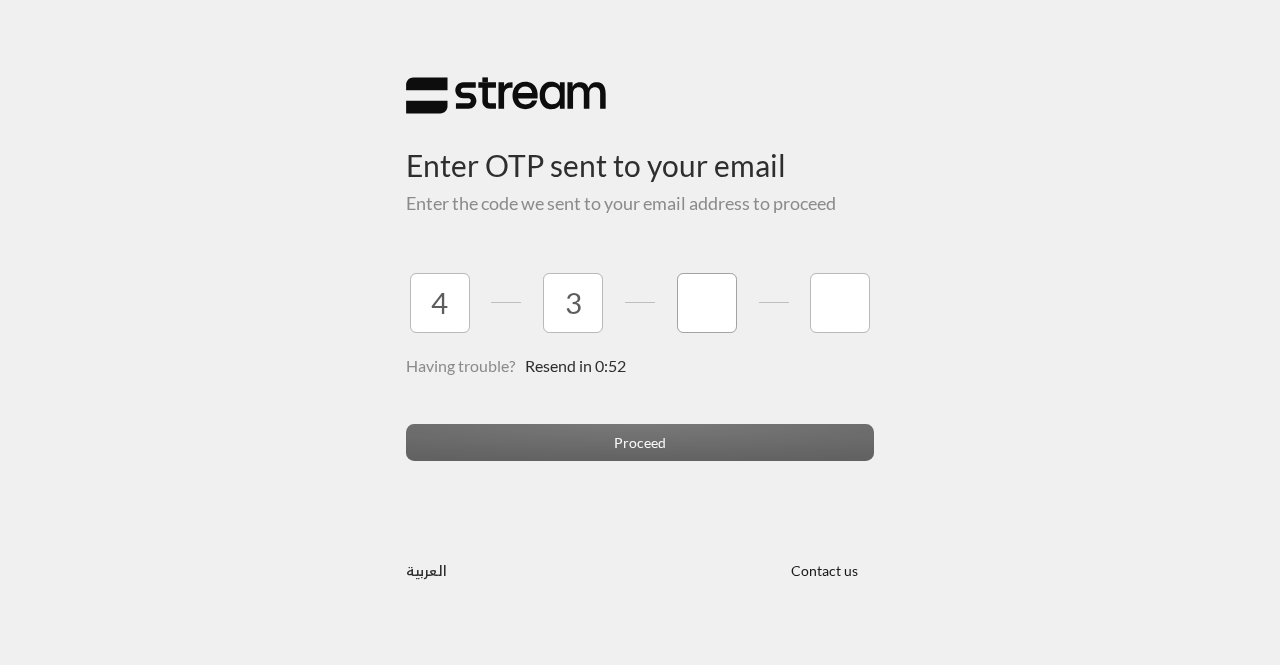 type on "7" 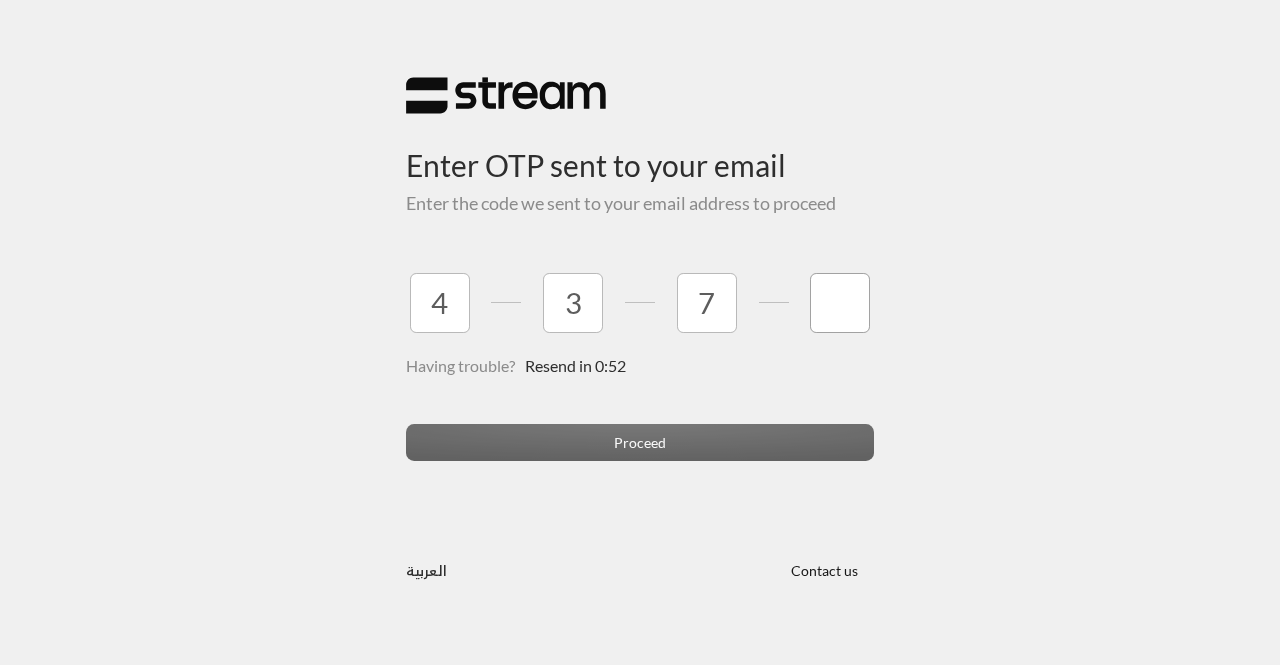 type on "8" 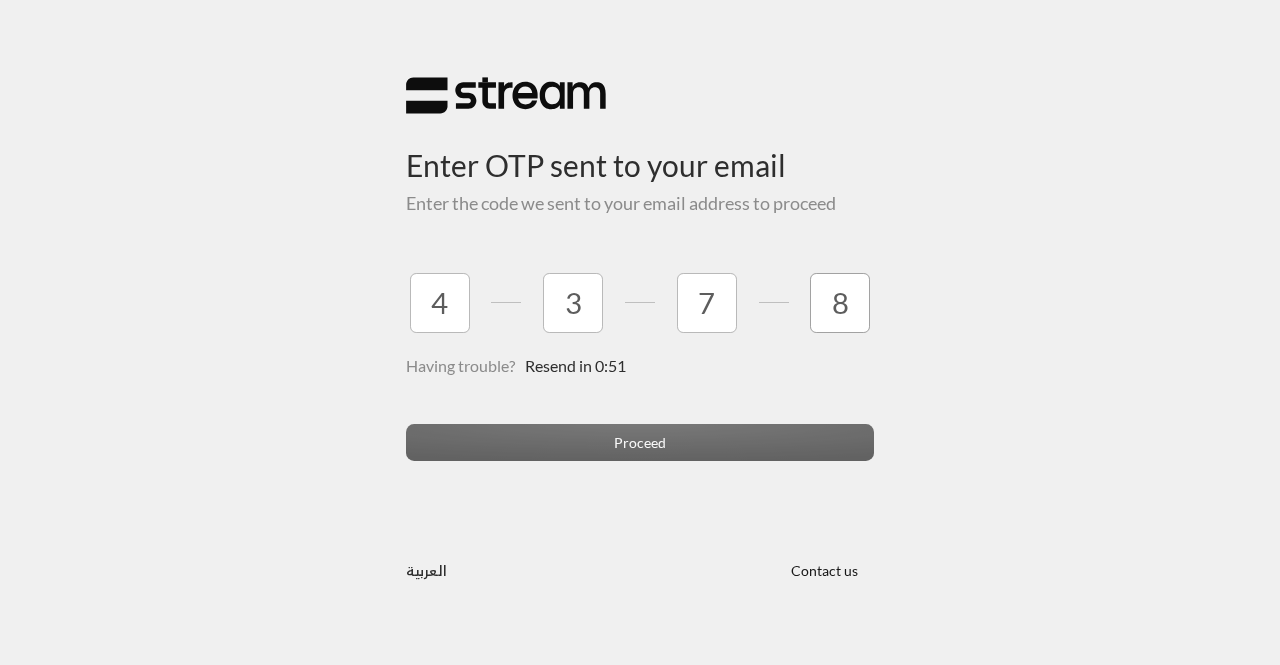 type 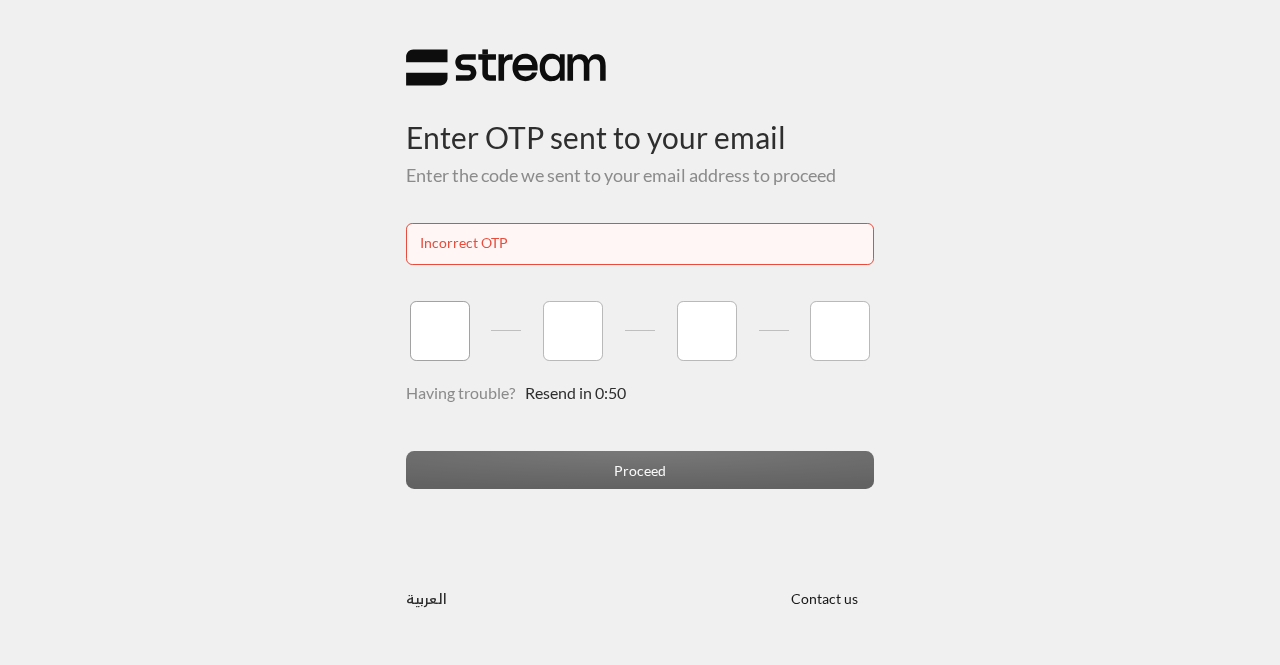 click at bounding box center (440, 331) 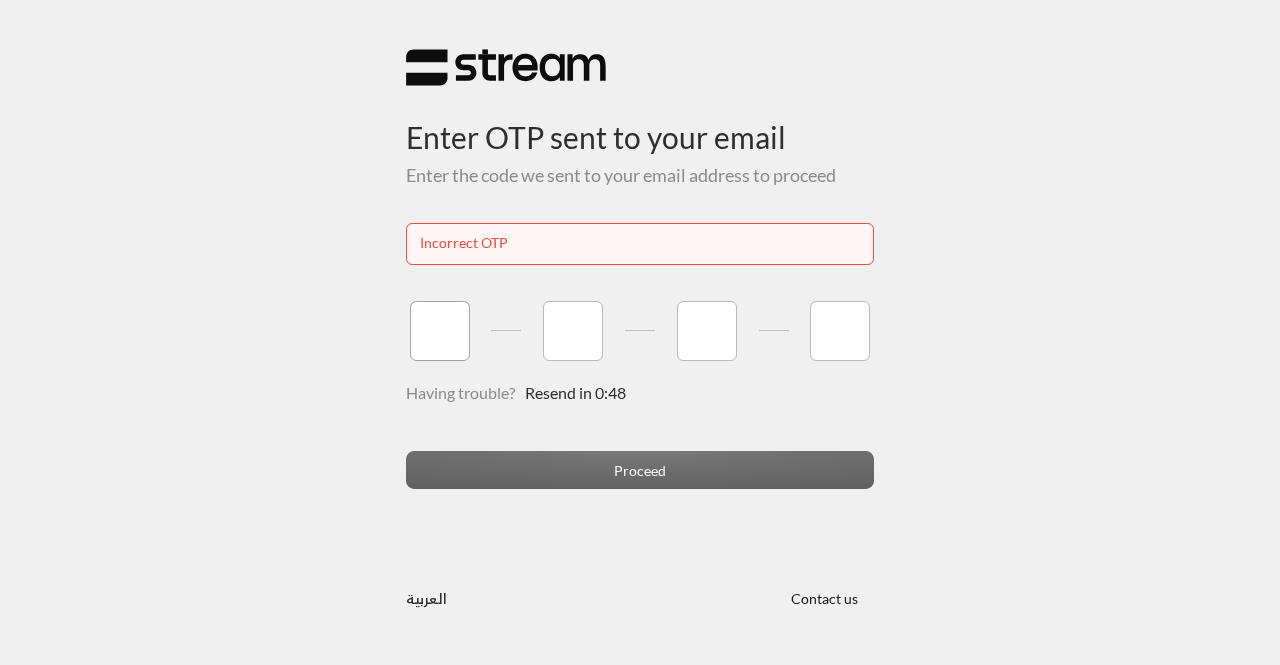 type on "4" 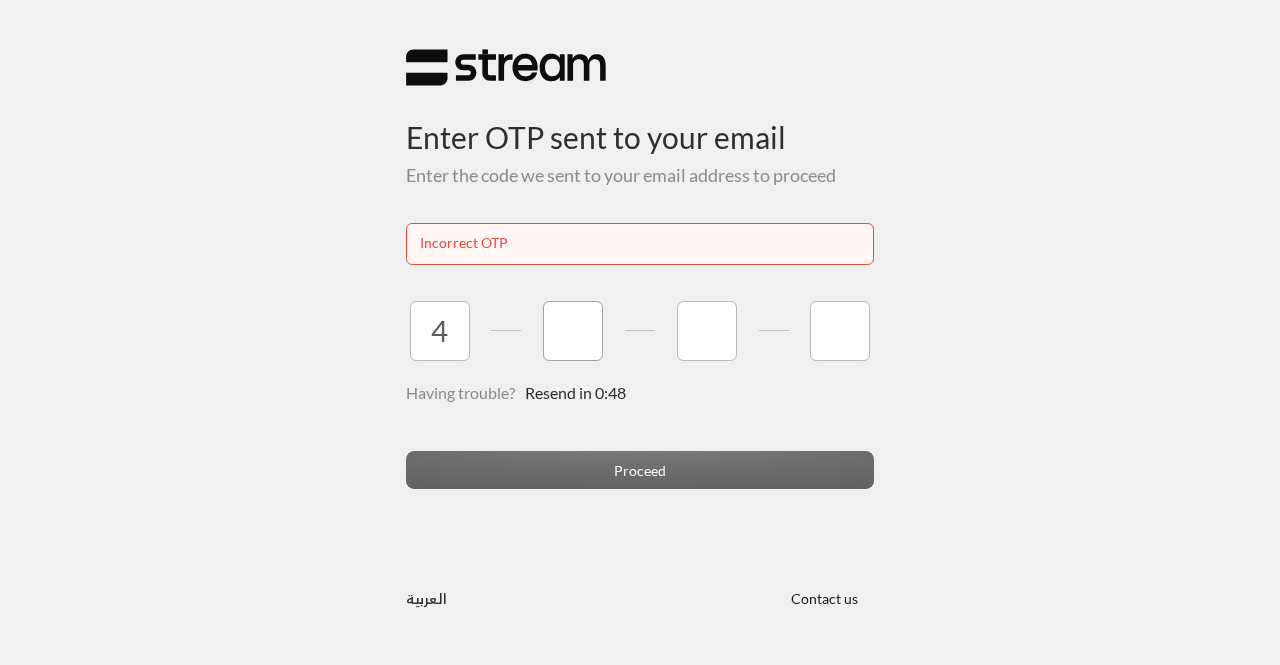 type on "3" 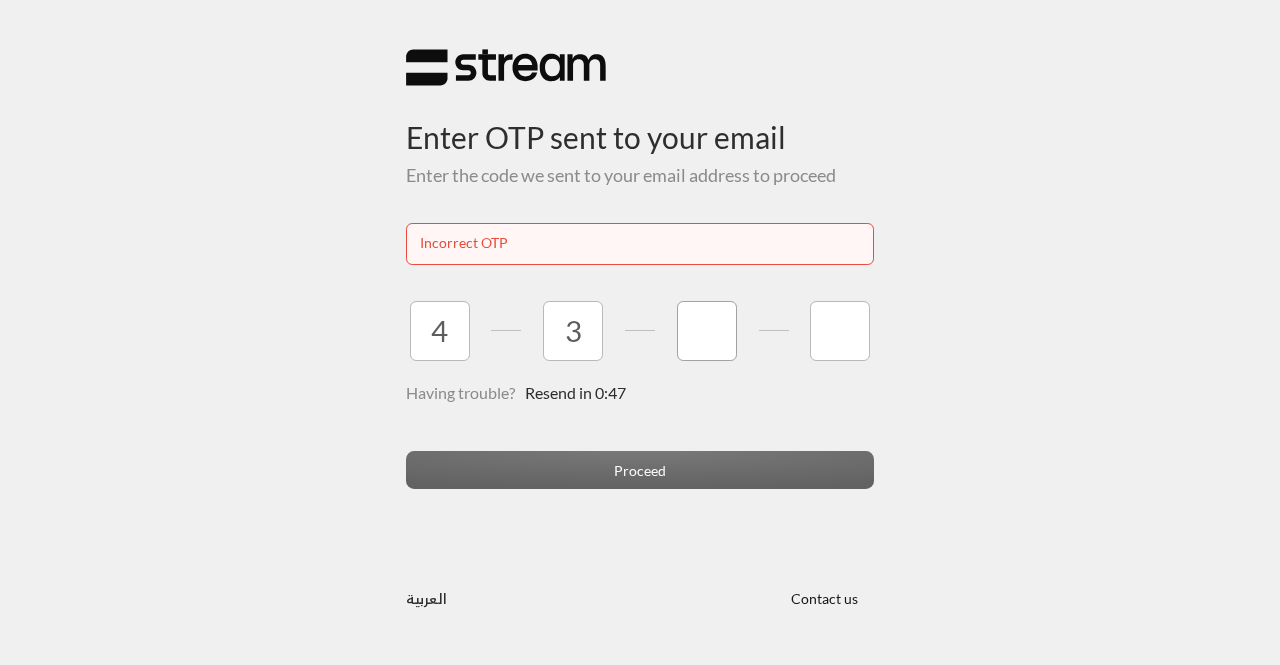 type on "7" 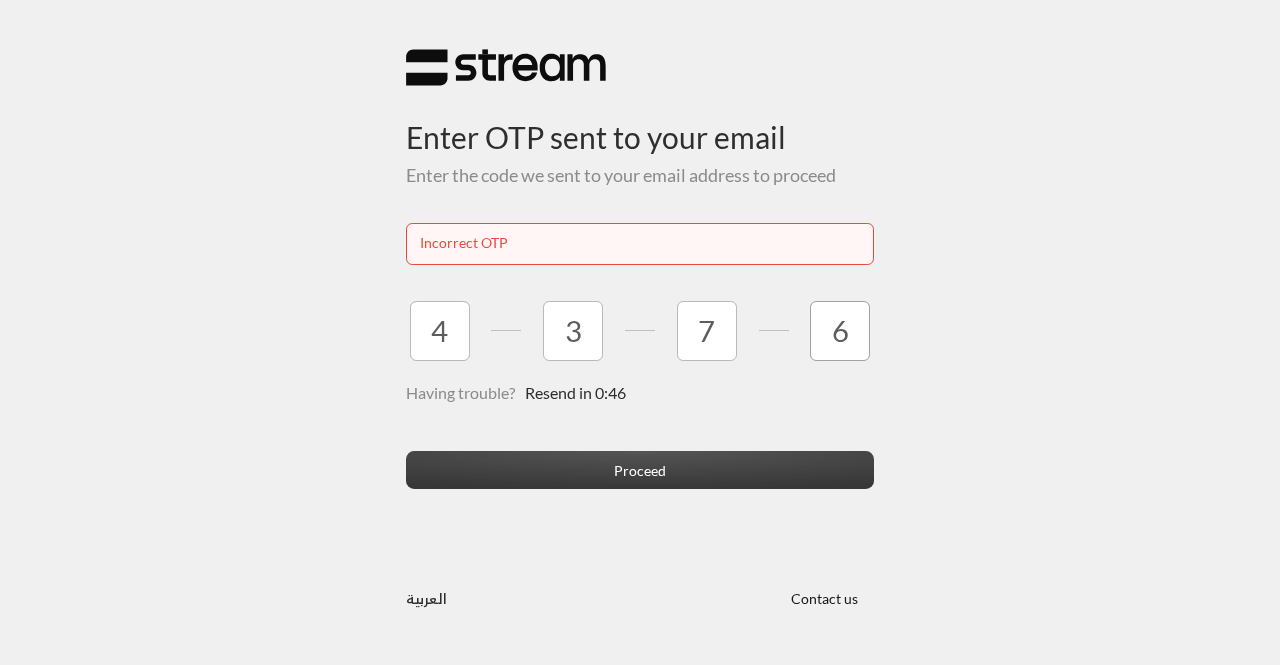 type on "6" 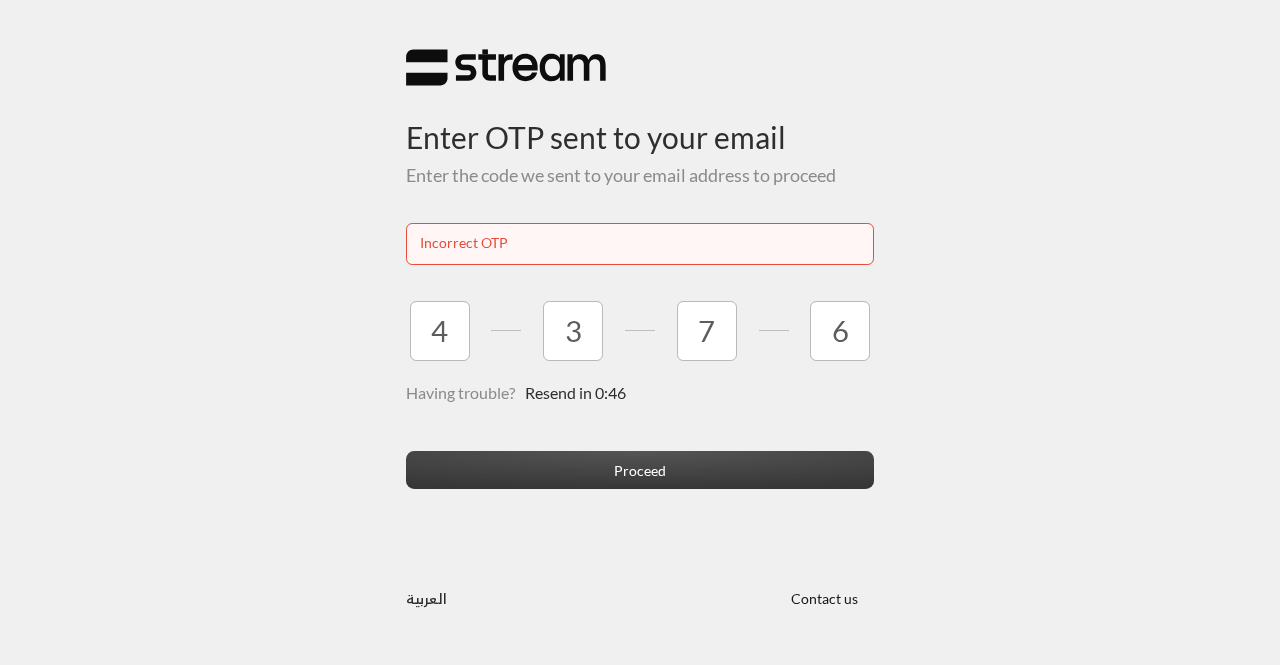 click on "Proceed" at bounding box center [640, 469] 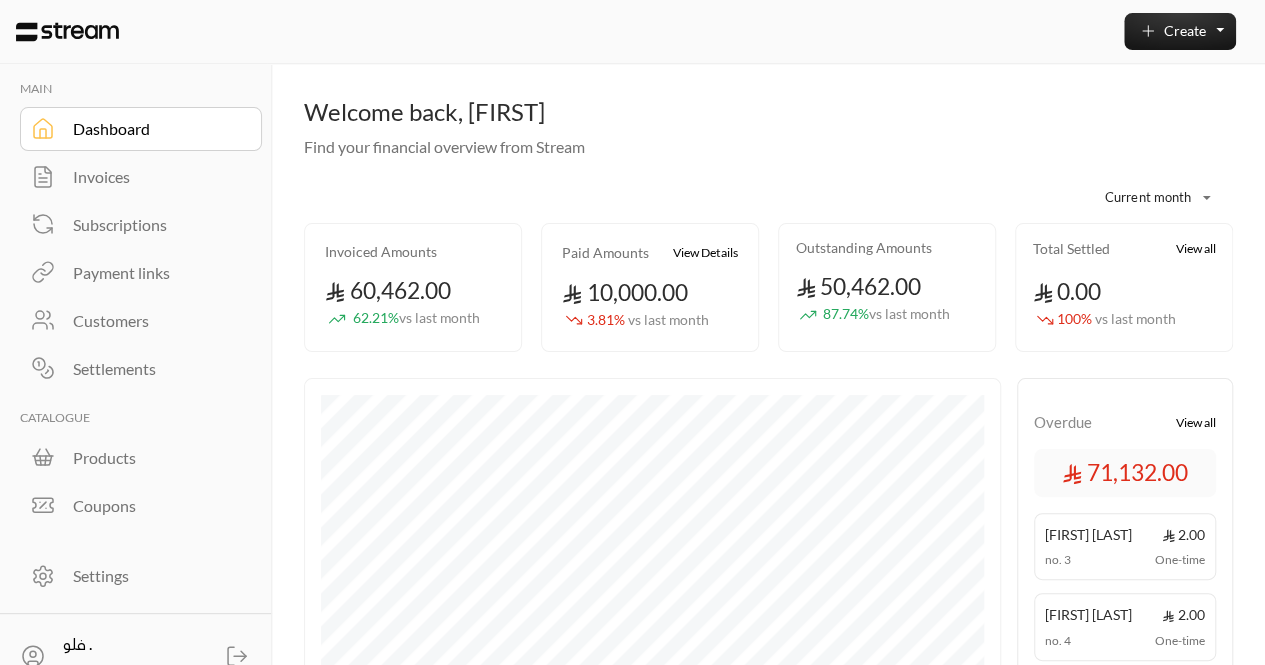 scroll, scrollTop: 32, scrollLeft: 0, axis: vertical 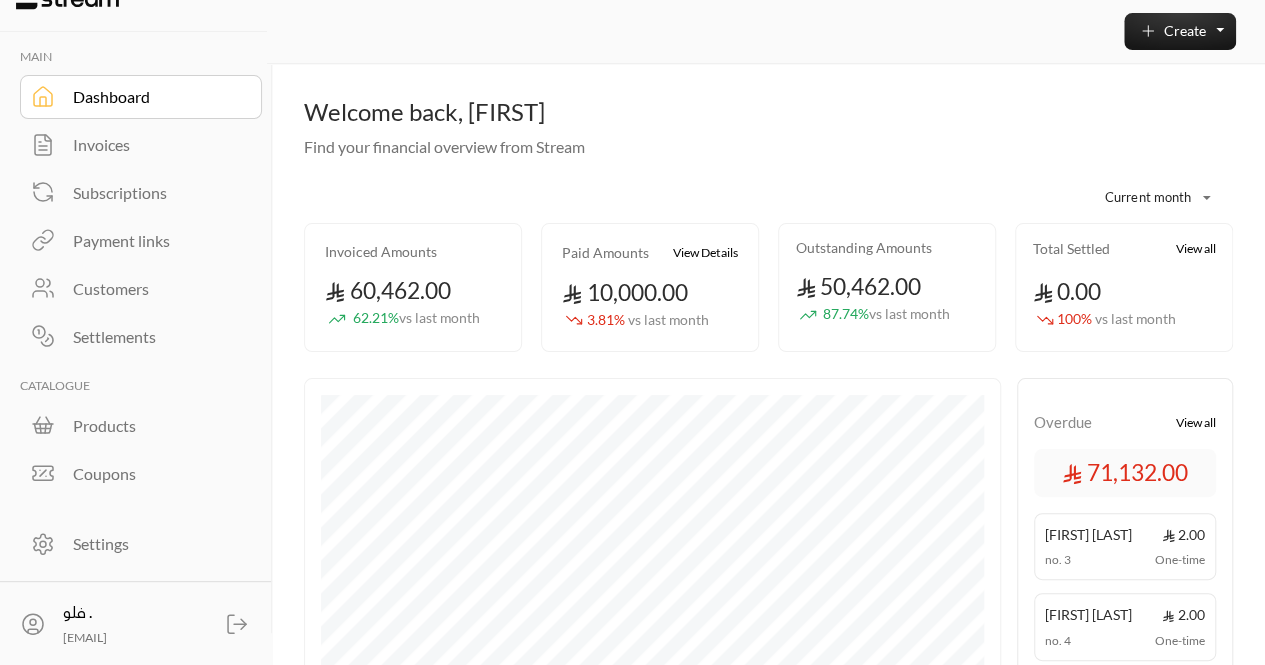 click on "Customers" at bounding box center (154, 289) 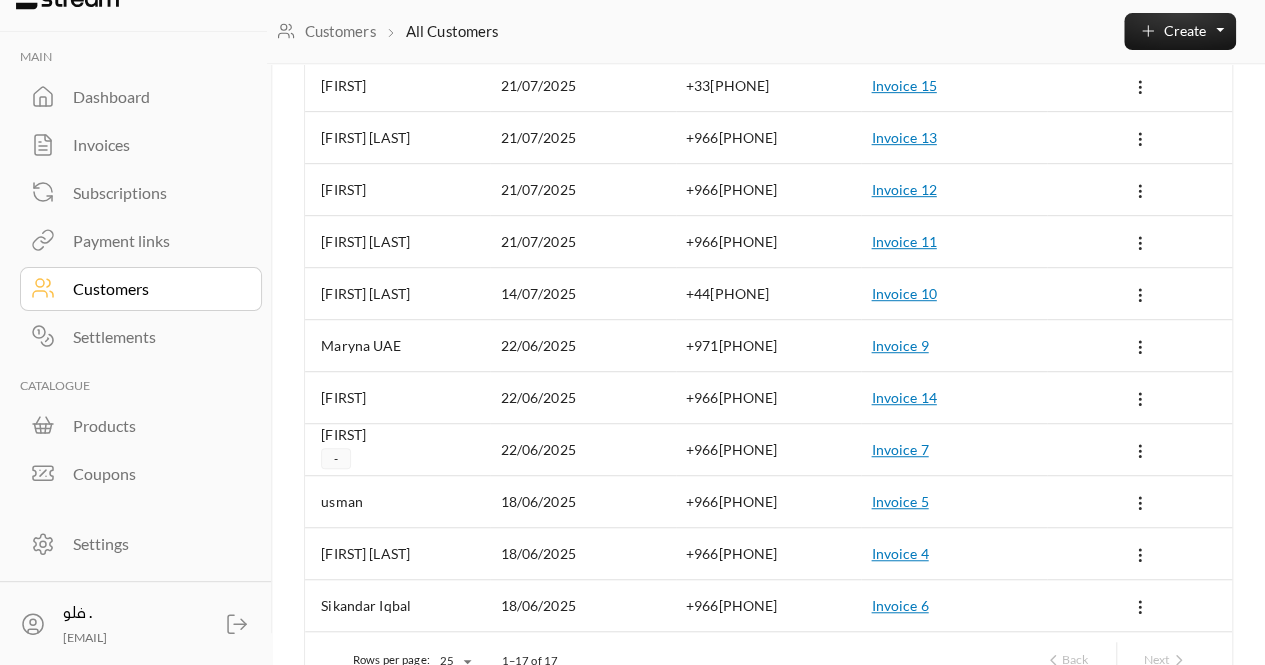 scroll, scrollTop: 574, scrollLeft: 0, axis: vertical 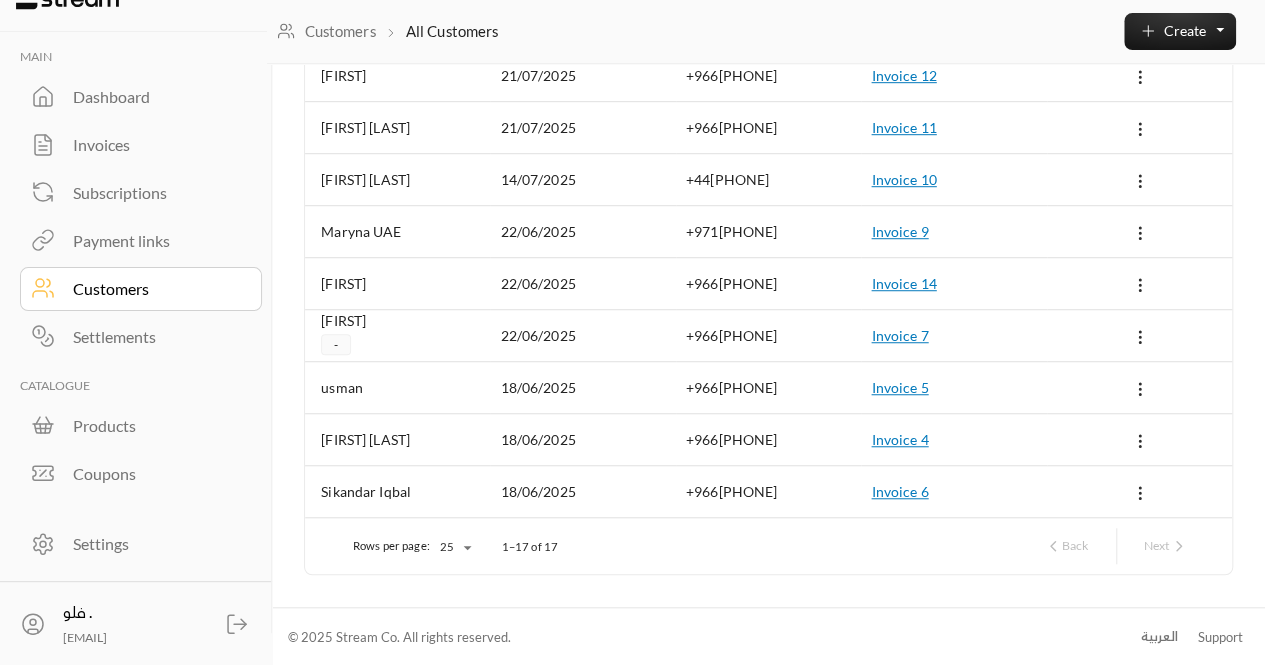 click on "Payment links" at bounding box center [154, 241] 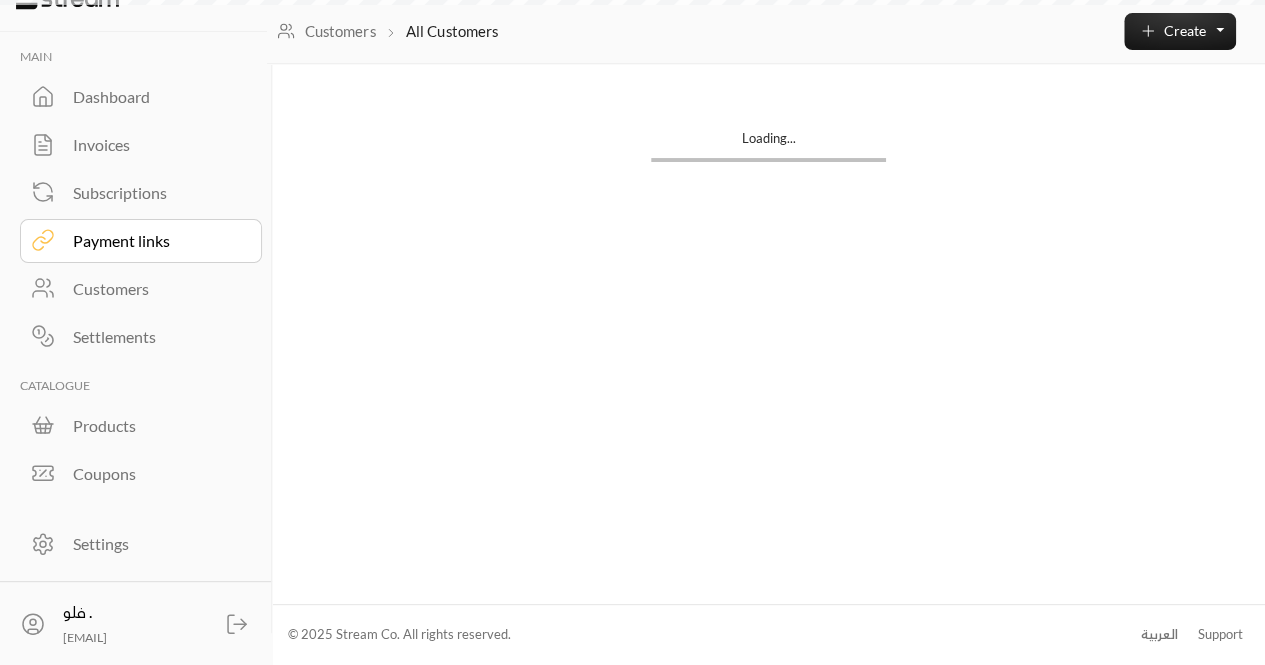 scroll, scrollTop: 0, scrollLeft: 0, axis: both 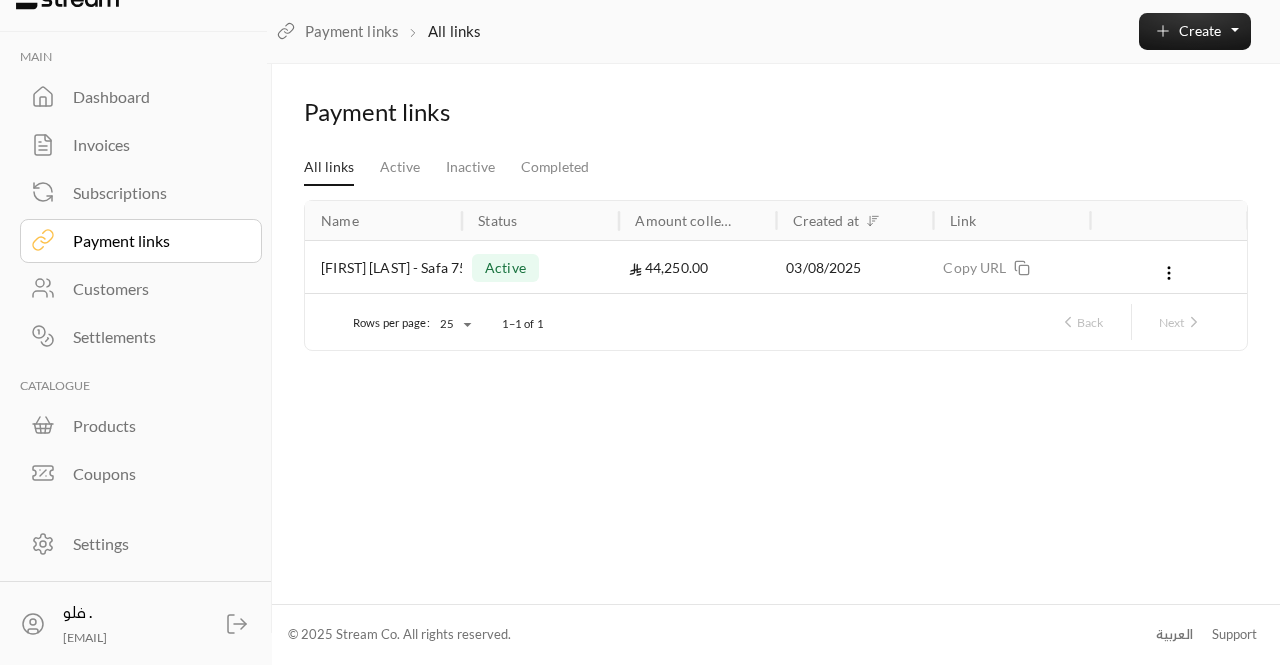 click on "44,250.00" at bounding box center (697, 267) 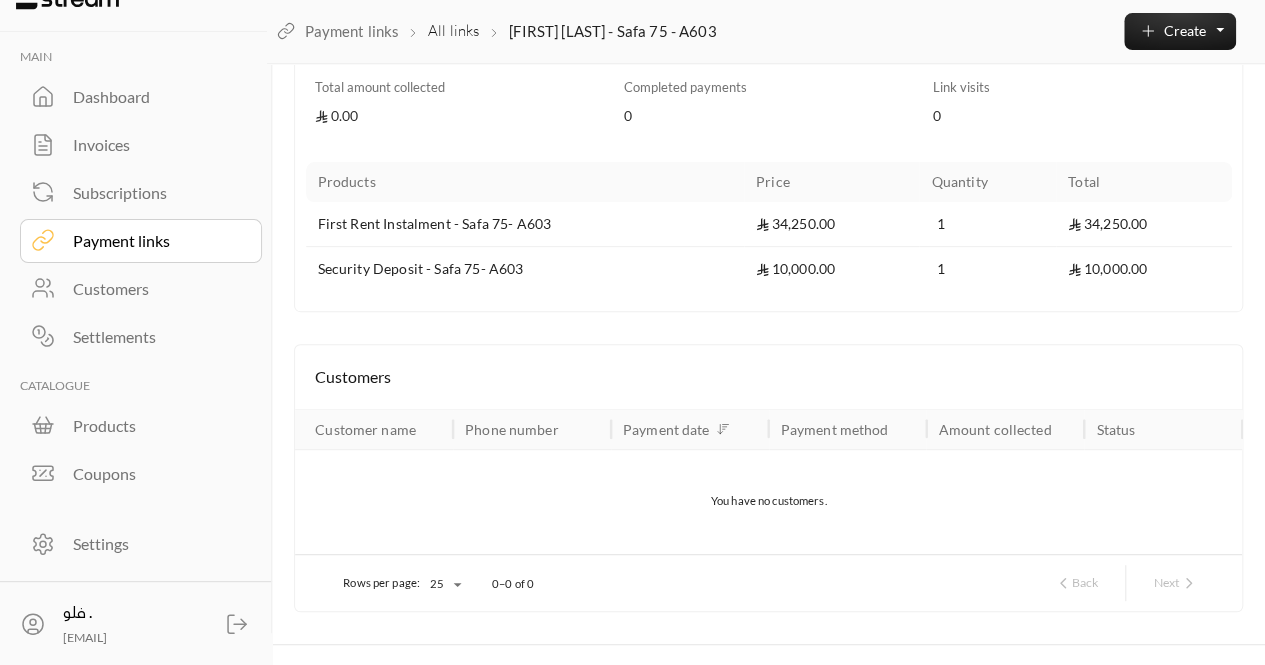 scroll, scrollTop: 0, scrollLeft: 0, axis: both 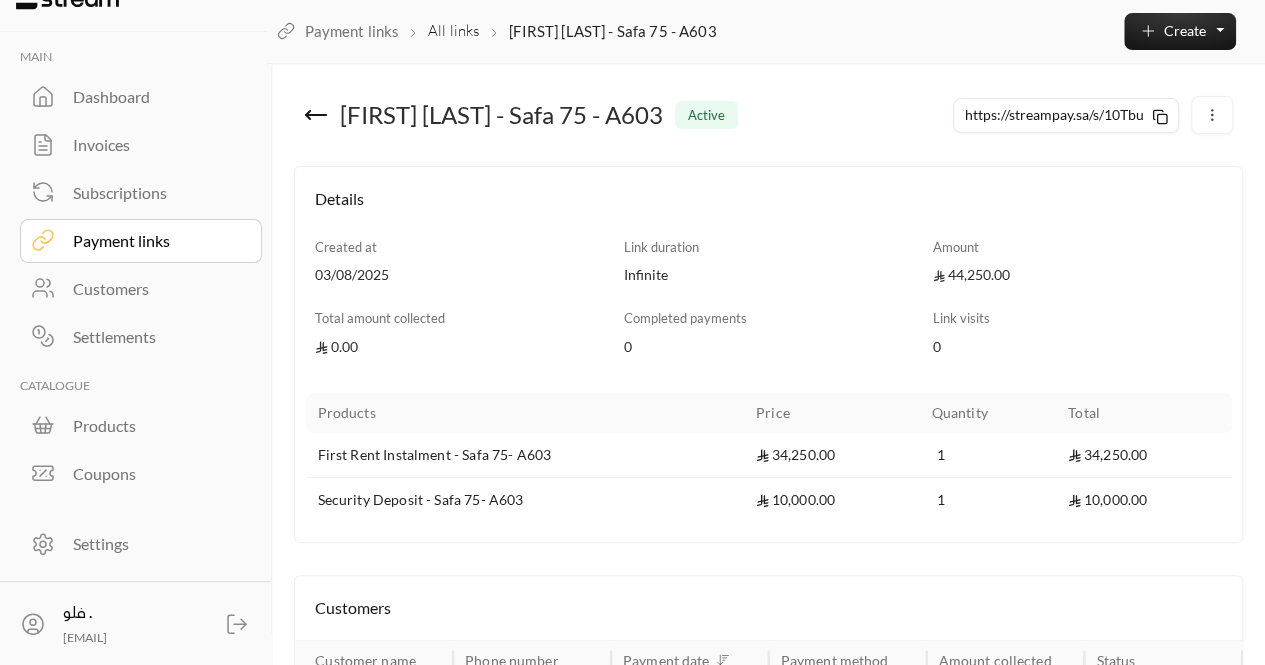 click on "Invoices" at bounding box center [154, 145] 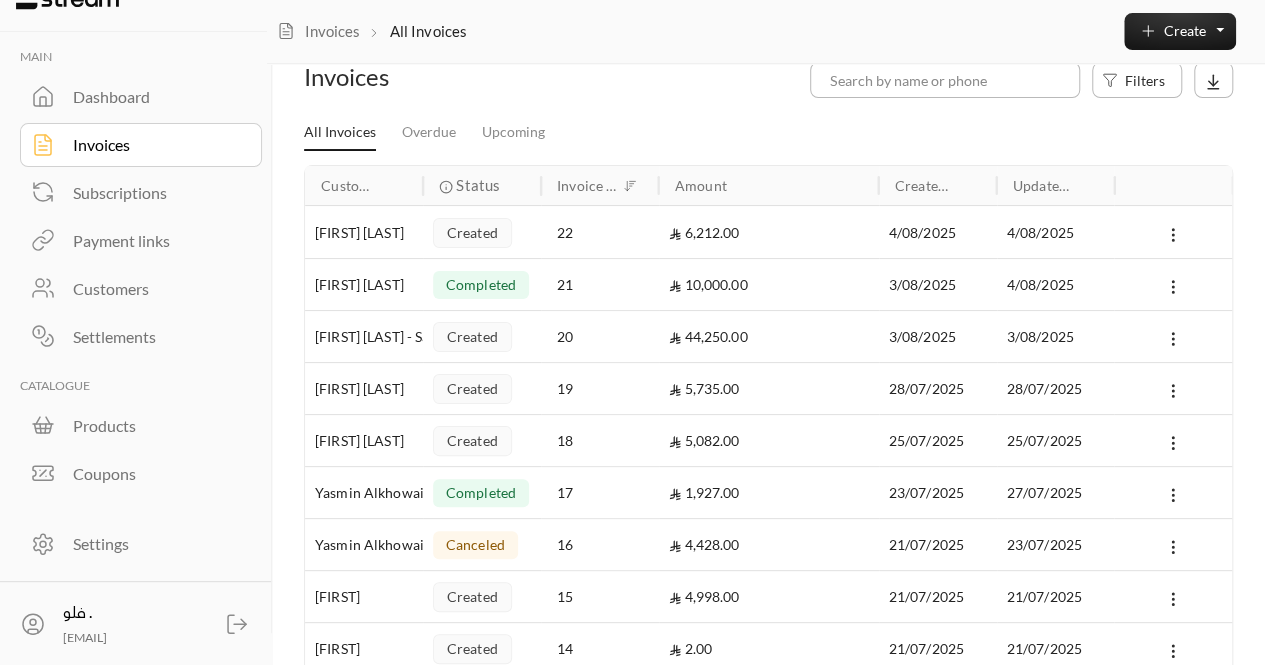 scroll, scrollTop: 32, scrollLeft: 0, axis: vertical 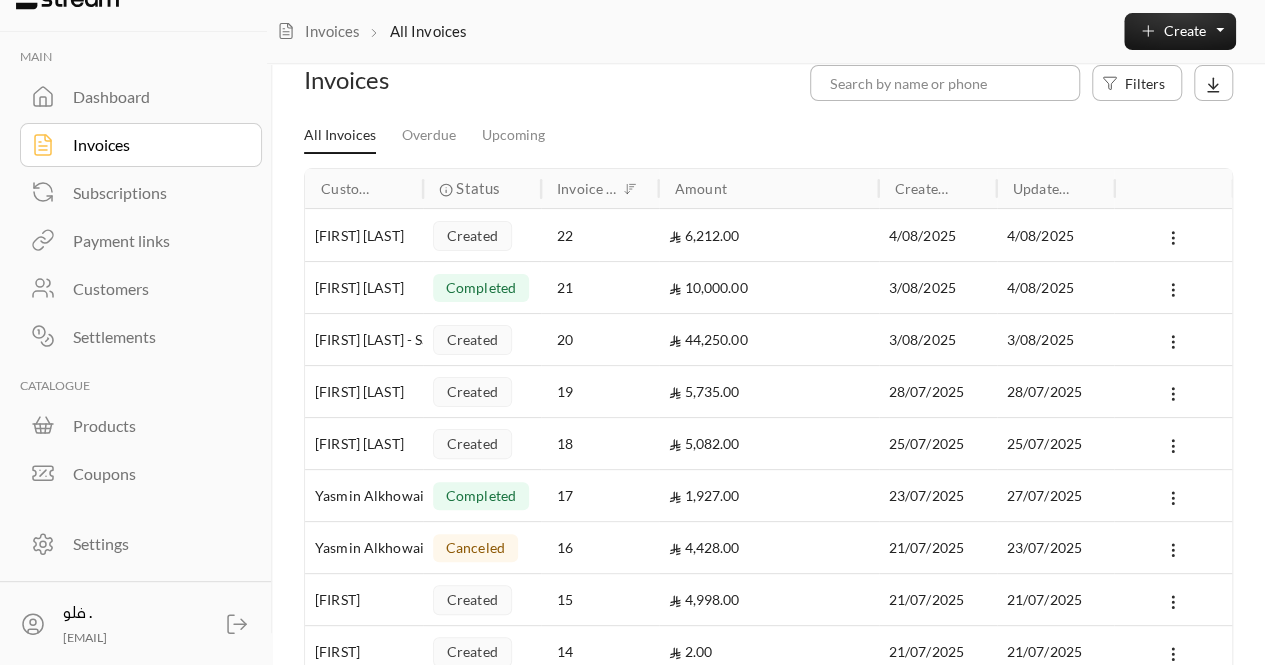 click on "[FIRST] [LAST] - Safa 75 - A603" at bounding box center [364, 339] 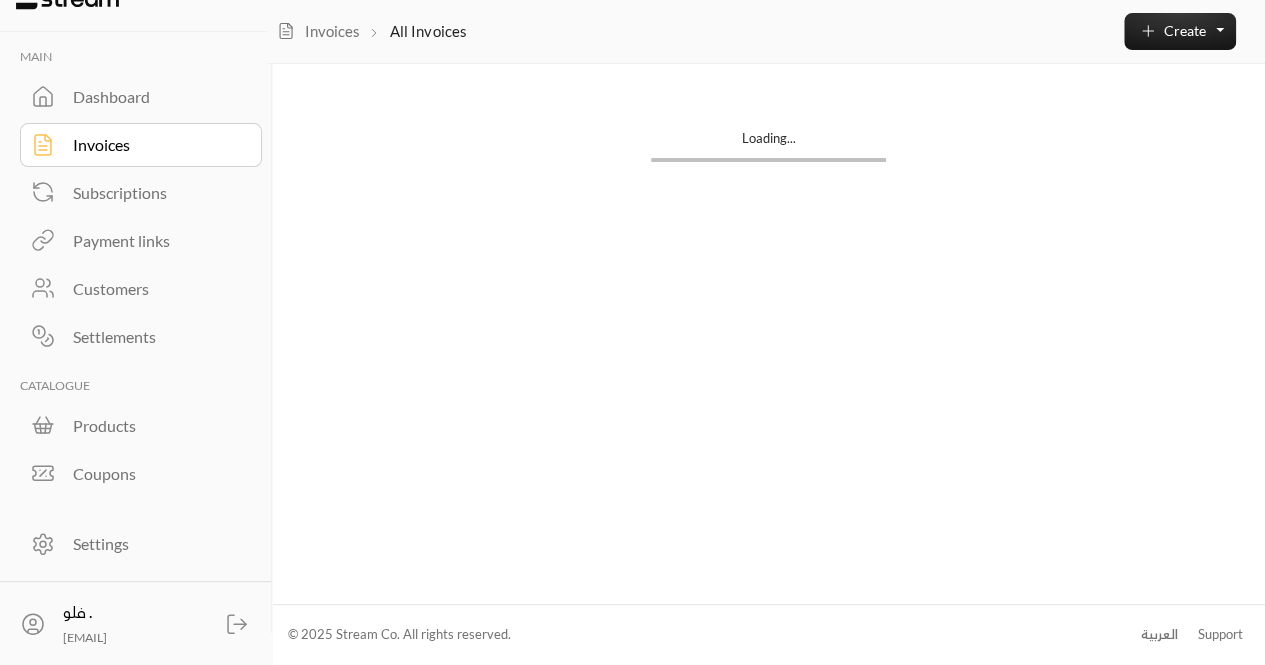 scroll, scrollTop: 0, scrollLeft: 0, axis: both 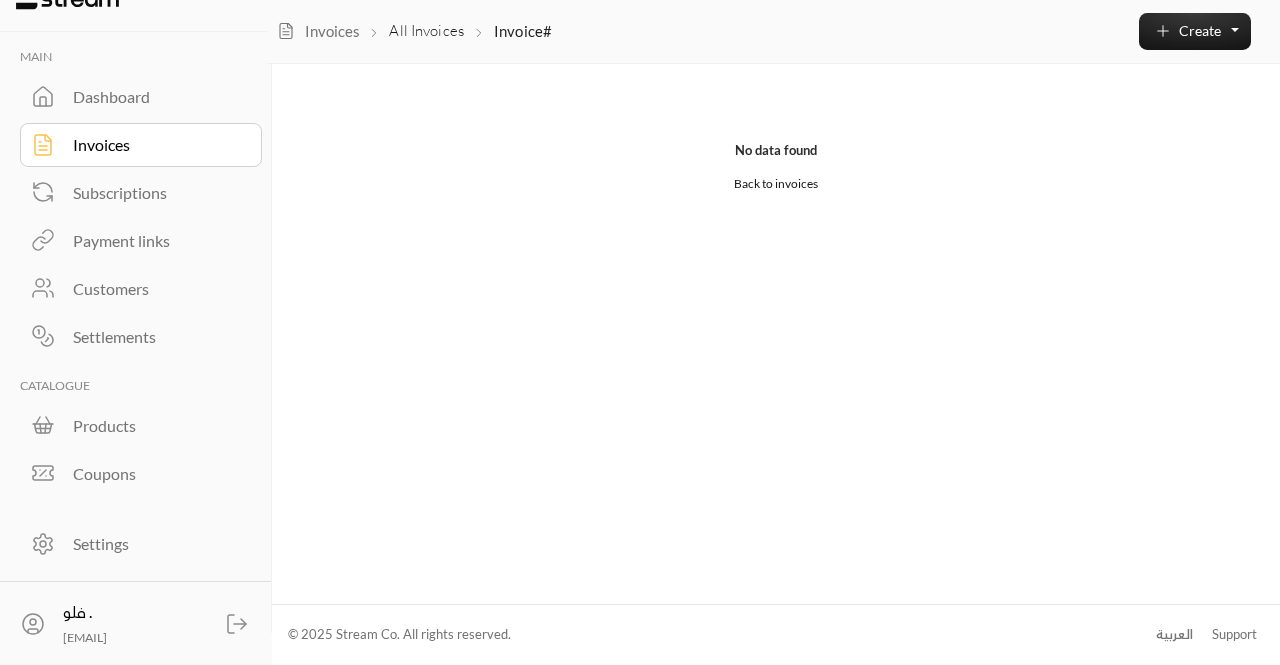 click on "Customers" at bounding box center (154, 289) 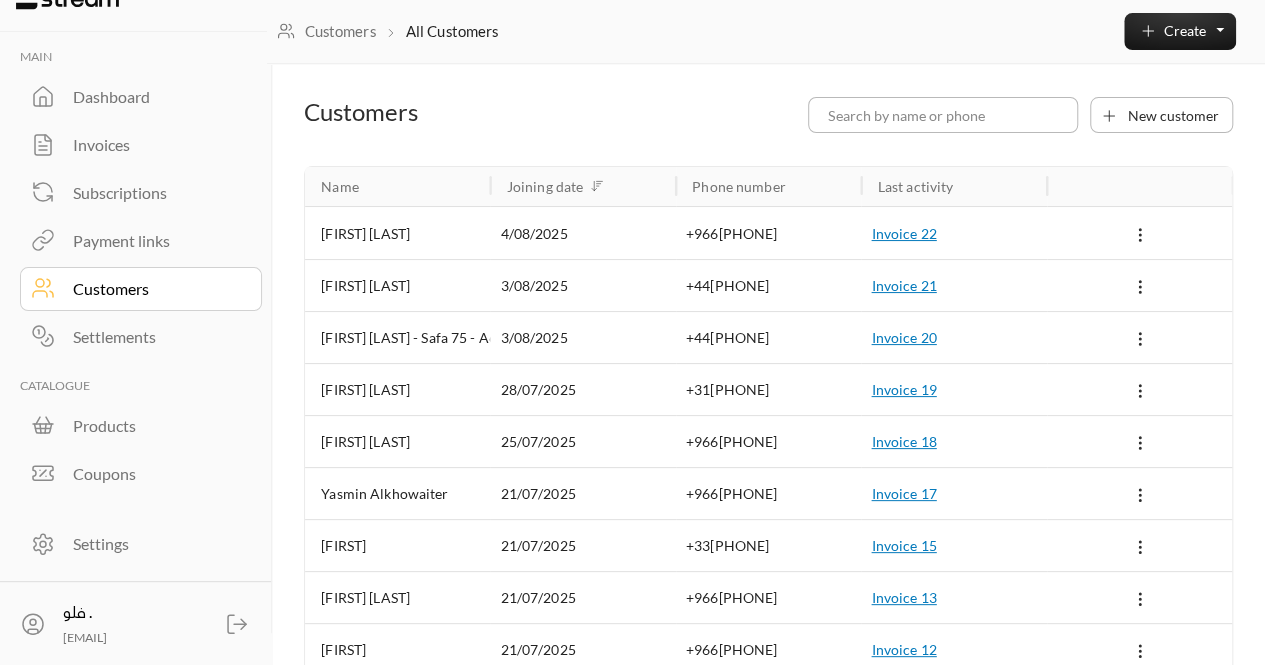 click on "[FIRST] [LAST] - Safa 75 - A603" at bounding box center [397, 337] 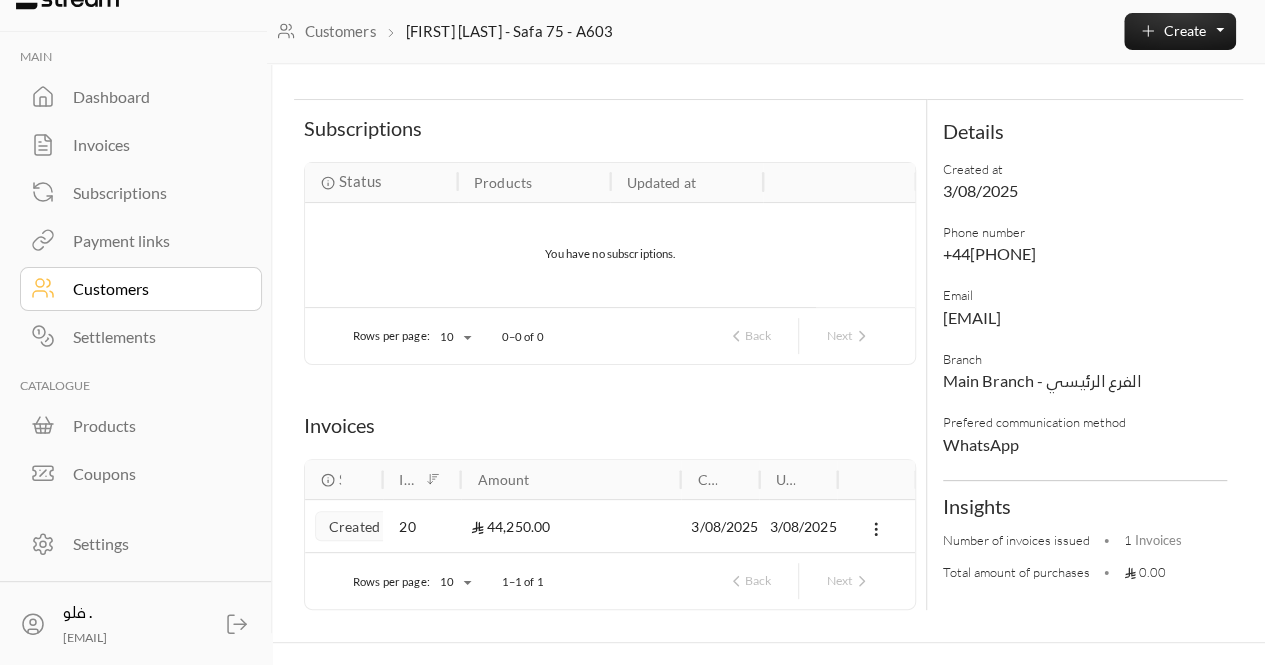 scroll, scrollTop: 77, scrollLeft: 0, axis: vertical 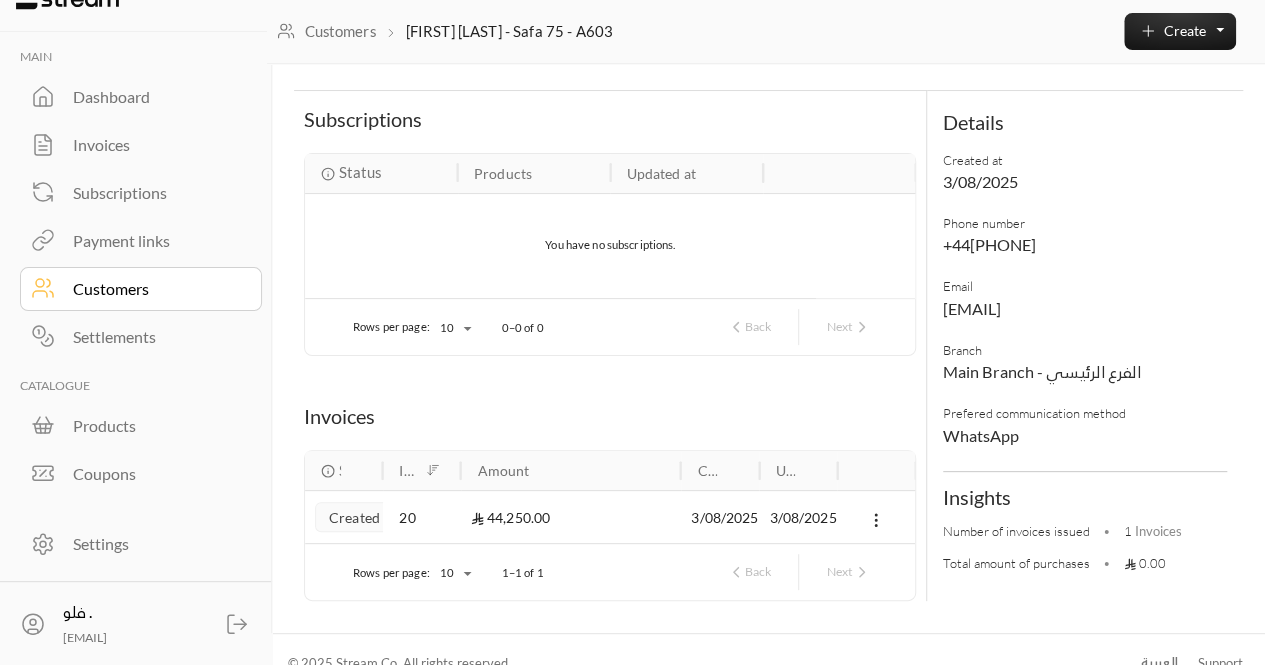 click on "44,250.00" at bounding box center (571, 517) 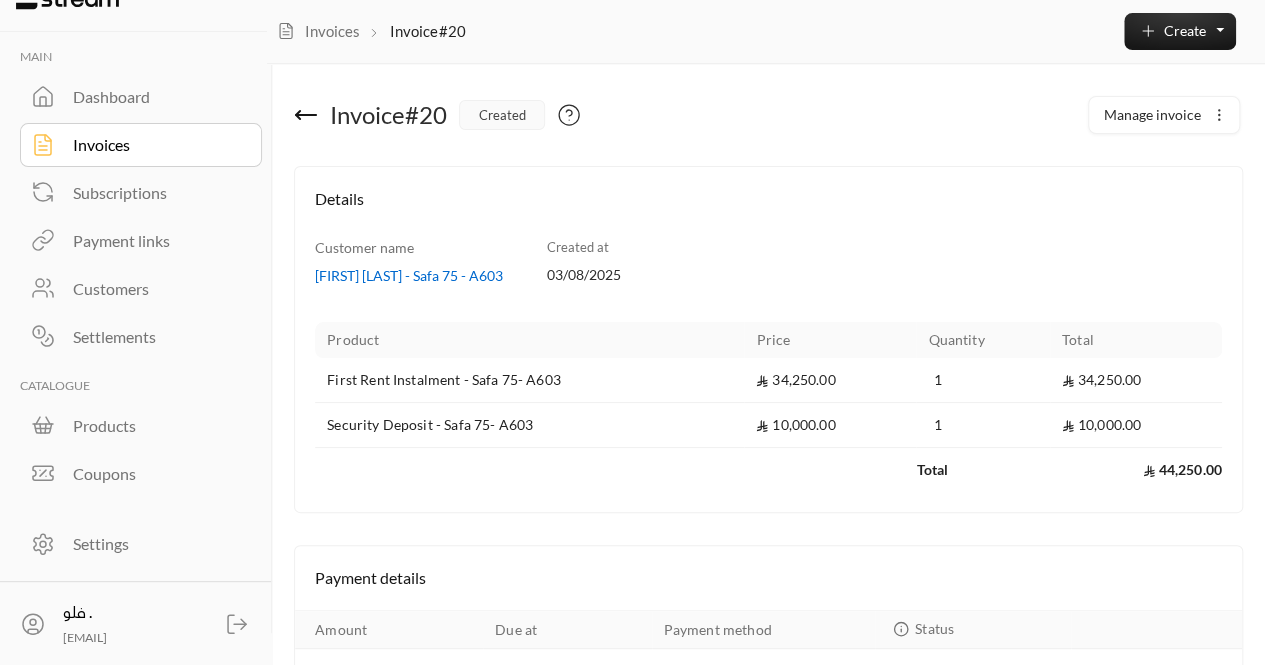 click on "Dashboard" at bounding box center (154, 97) 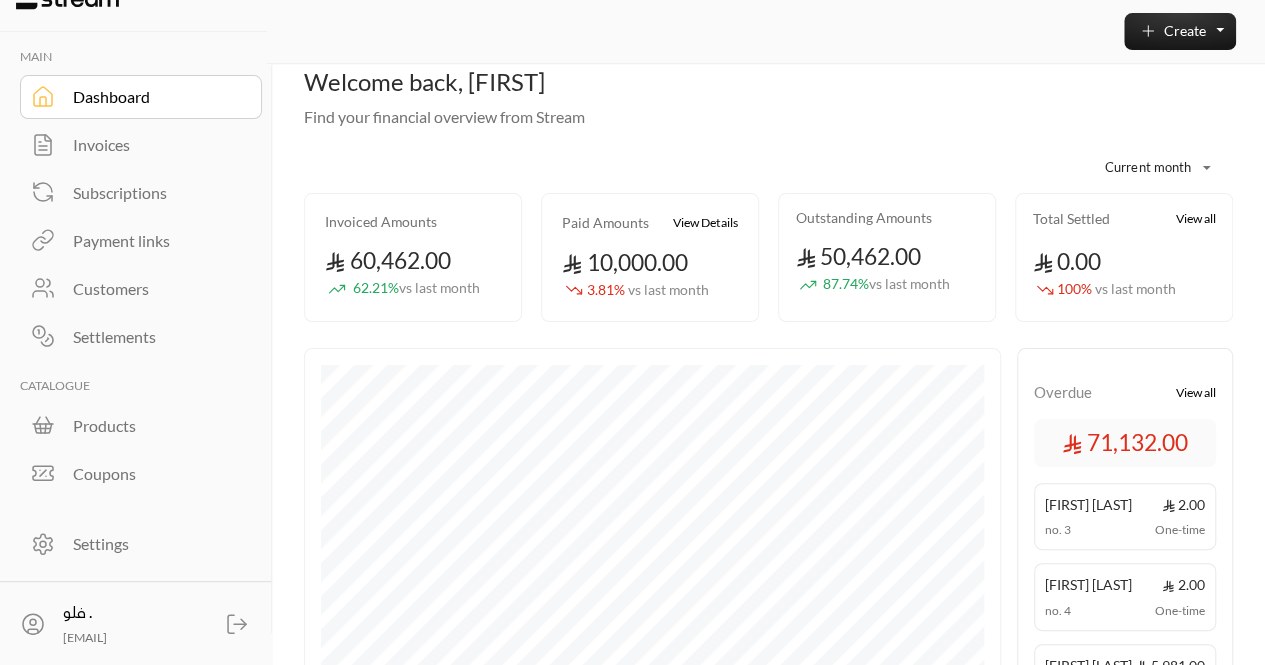 scroll, scrollTop: 0, scrollLeft: 0, axis: both 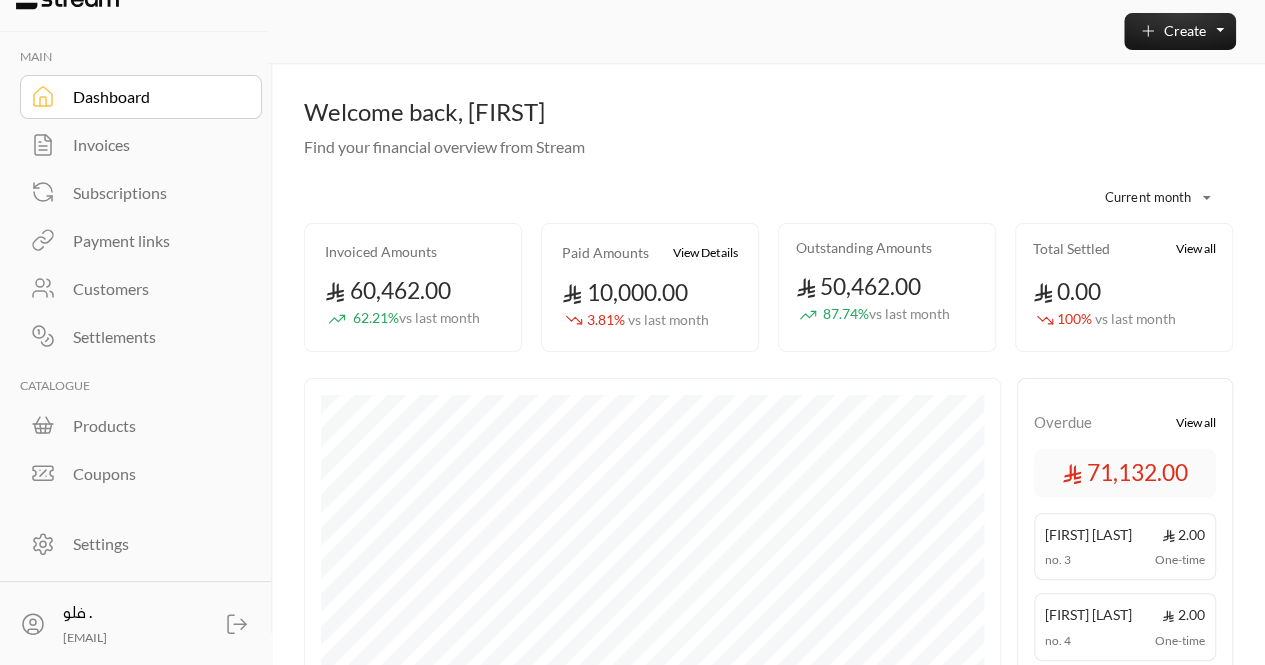 click on "Payment links" at bounding box center [154, 241] 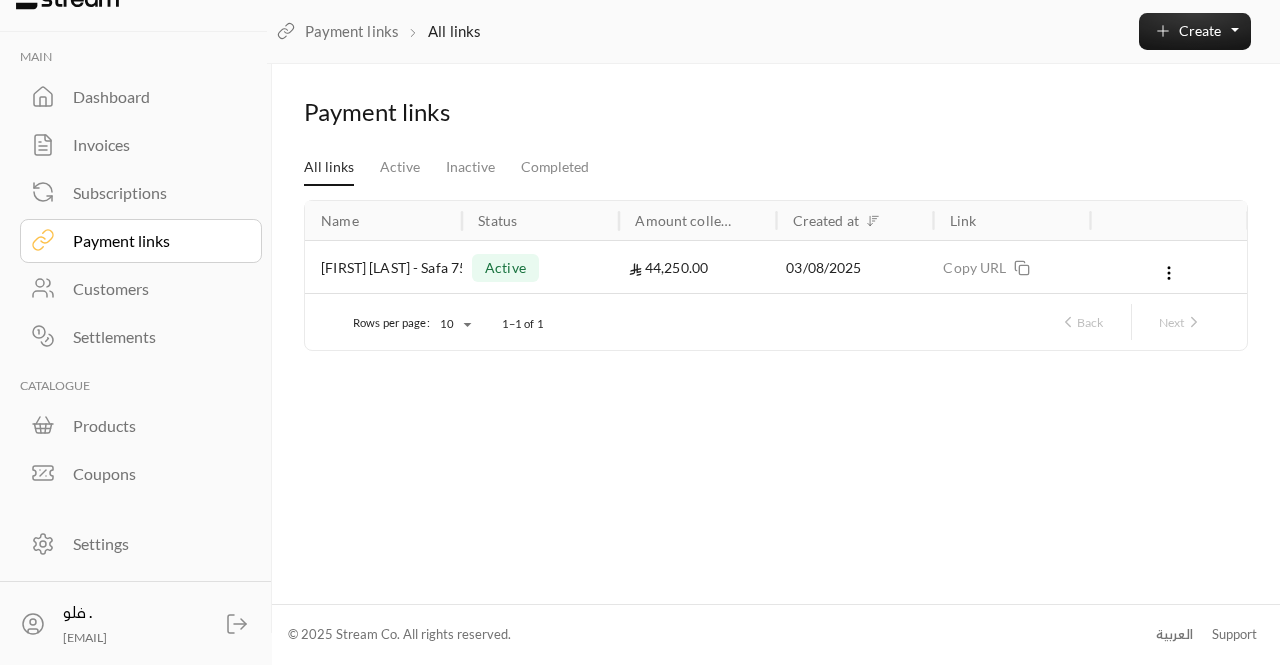 click on "[FIRST] [LAST] - Safa 75 - A603" at bounding box center (383, 267) 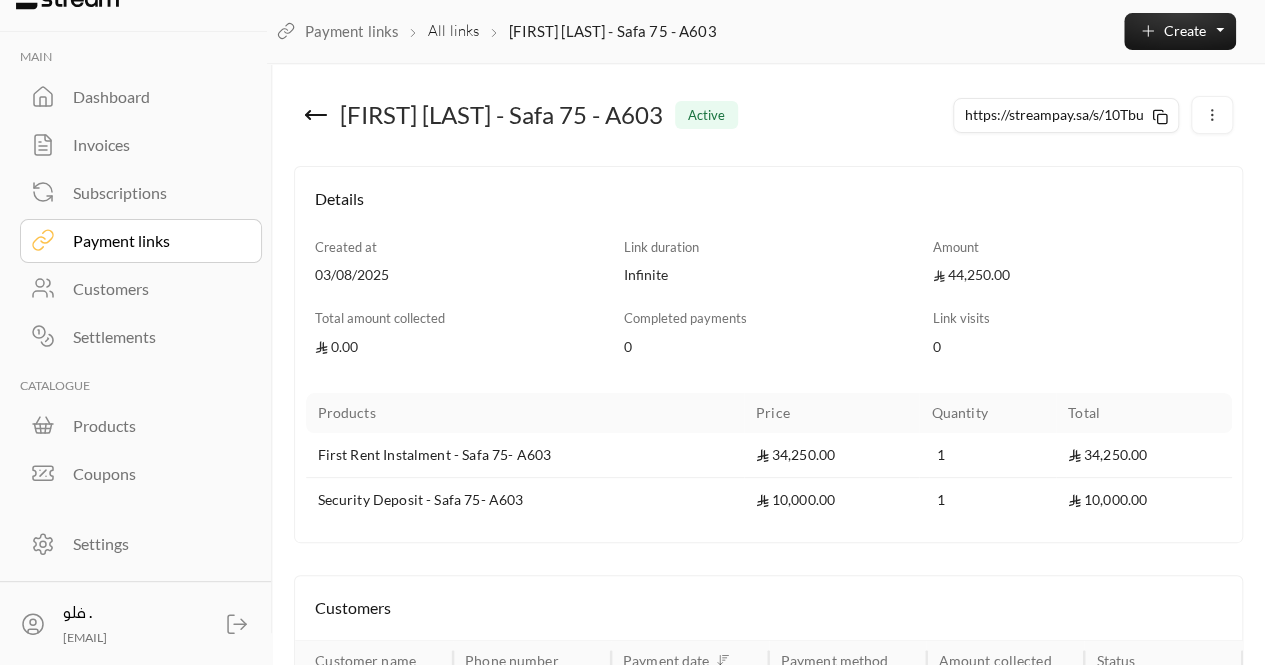 click on "Invoices" at bounding box center [154, 145] 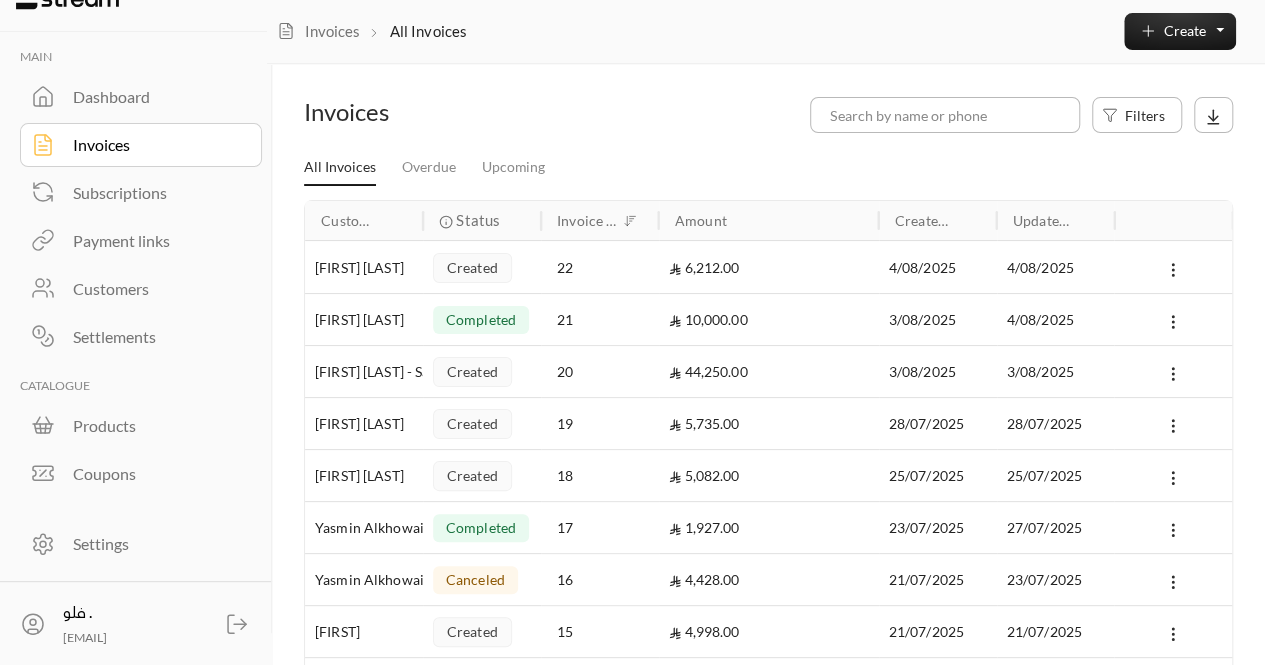 click on "Payment links" at bounding box center [154, 241] 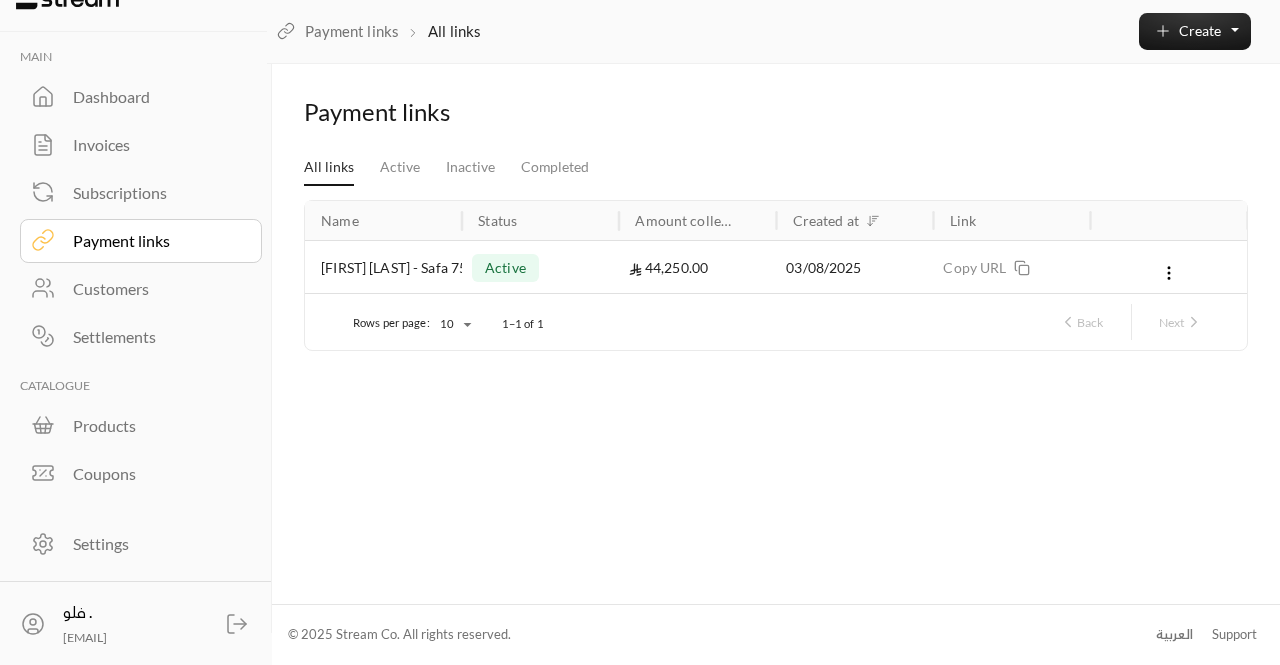 click on "Customers" at bounding box center [154, 289] 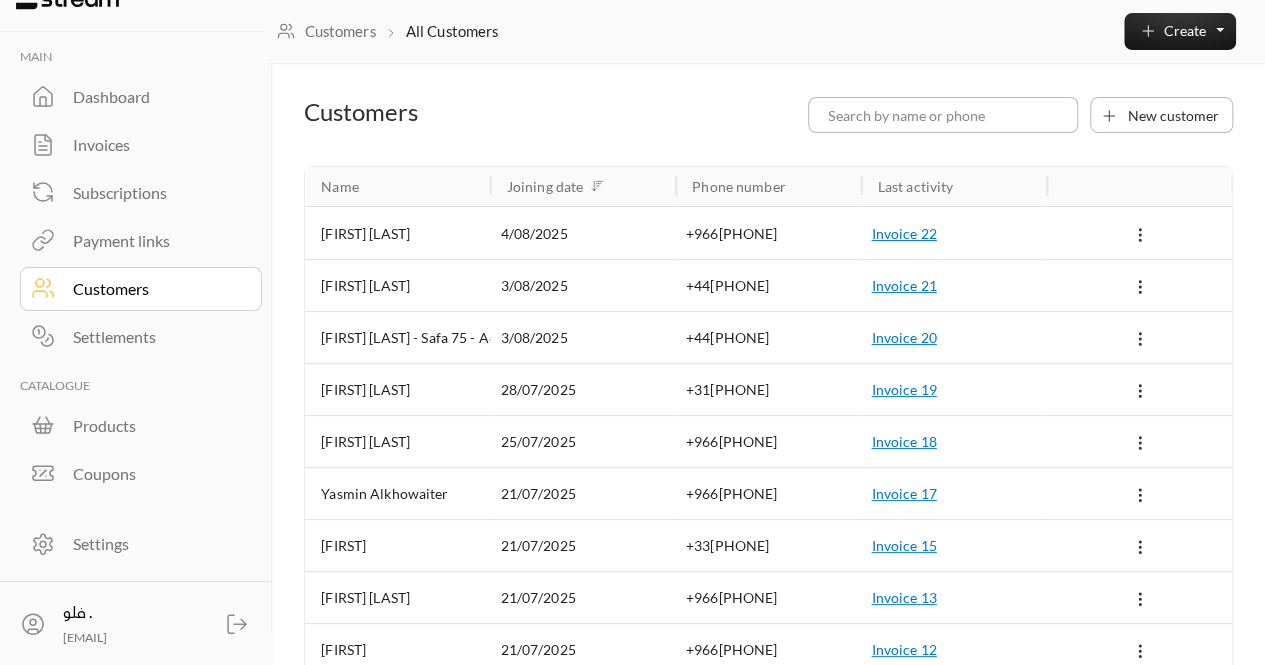 click on "Settlements" at bounding box center [154, 337] 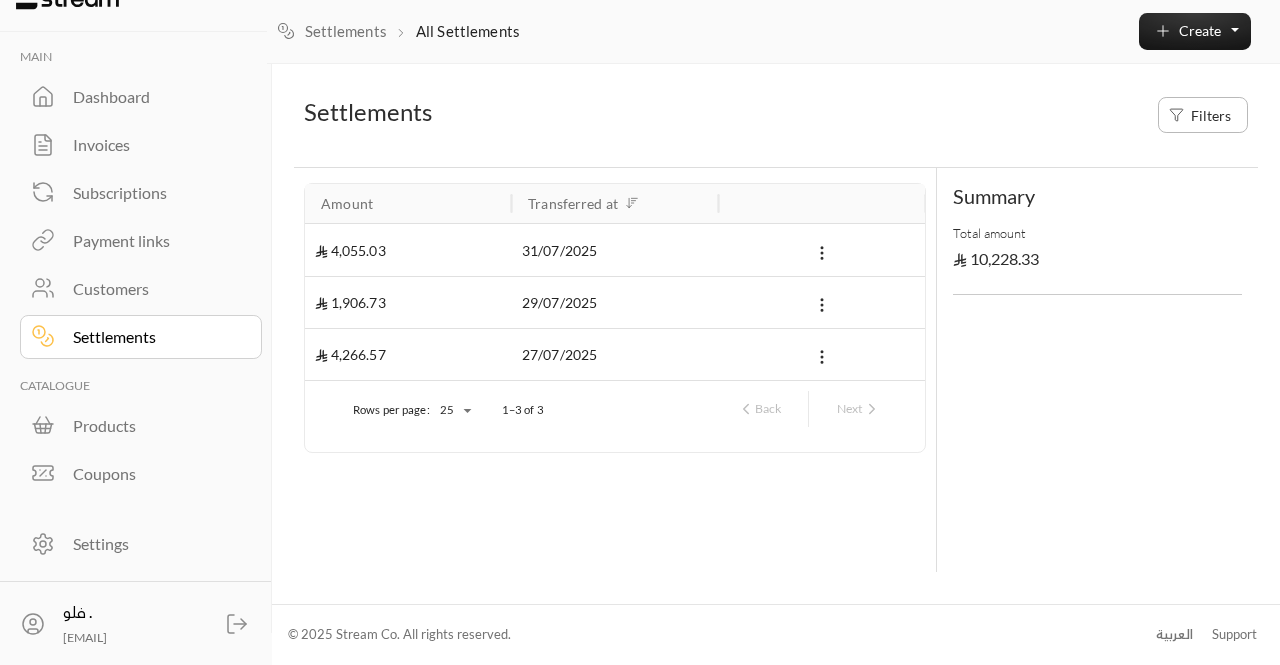 click on "Invoices" at bounding box center [154, 145] 